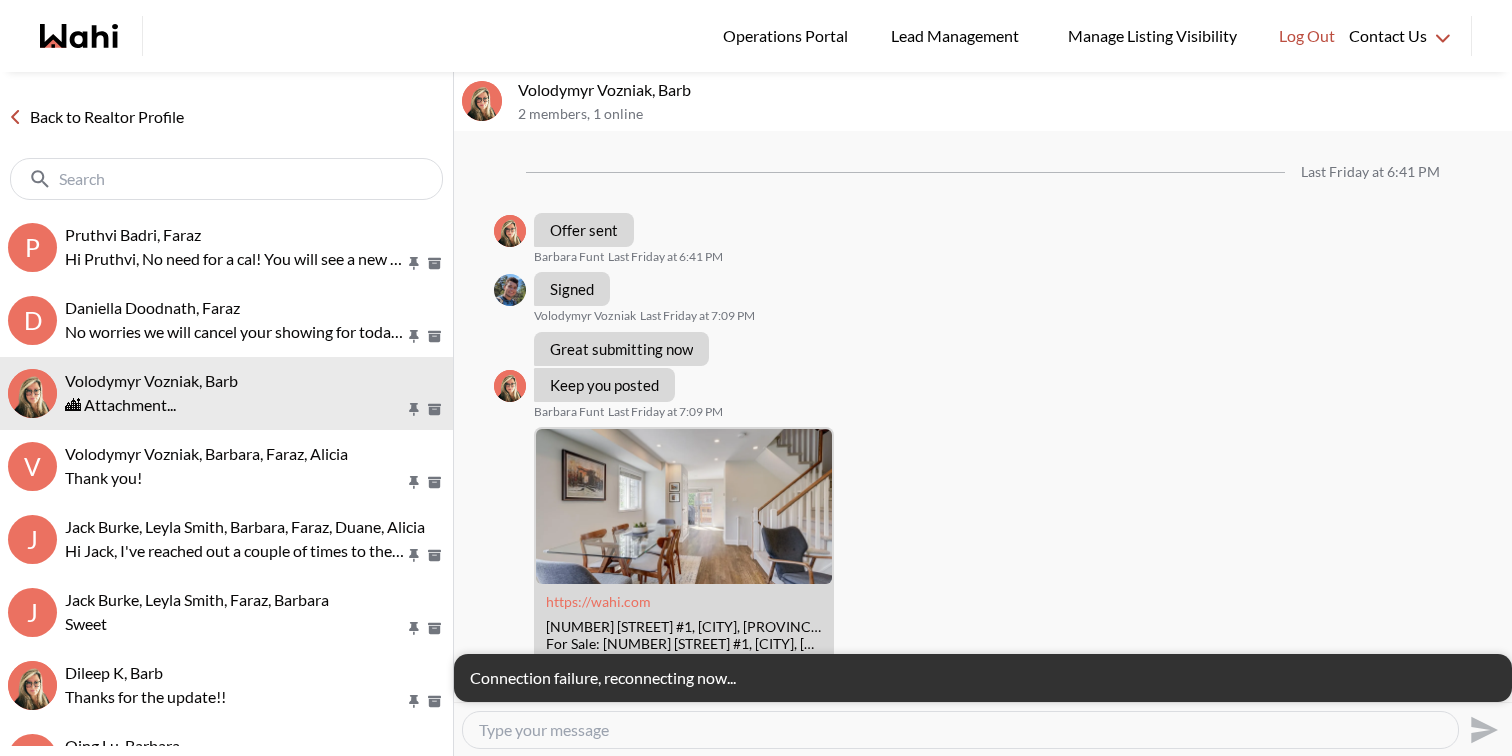 scroll, scrollTop: 0, scrollLeft: 0, axis: both 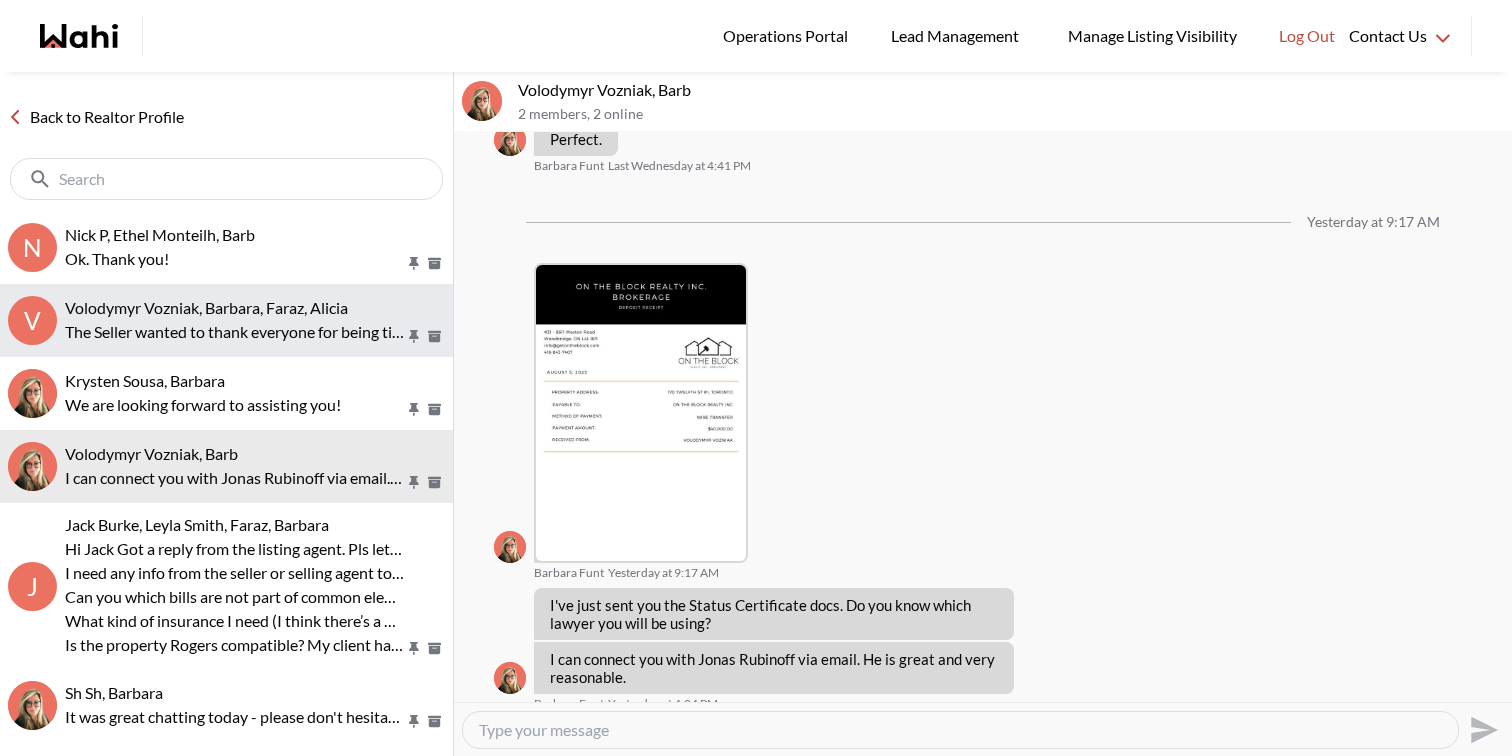 click on "Volodymyr Vozniak, Barbara, Faraz, Alicia" at bounding box center (206, 307) 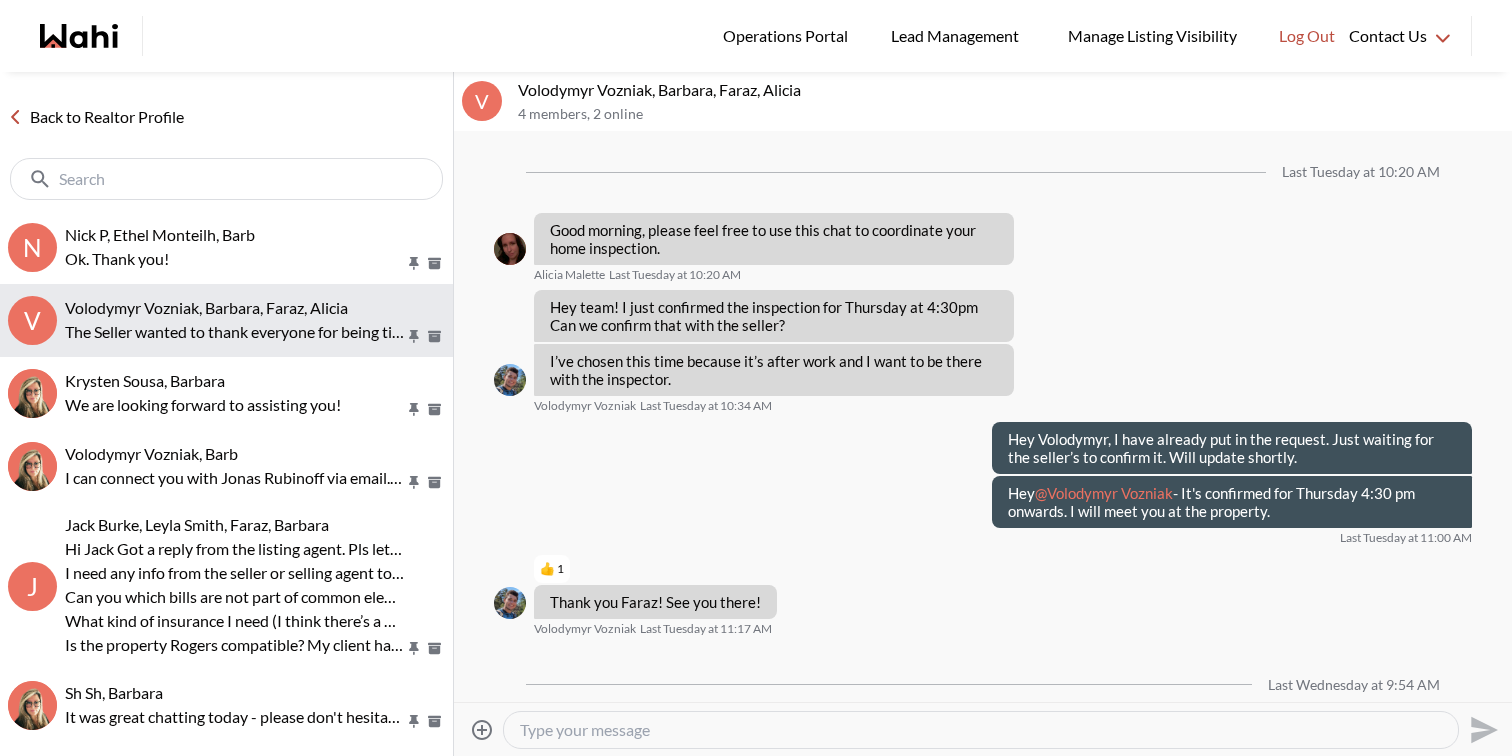 scroll, scrollTop: 1759, scrollLeft: 0, axis: vertical 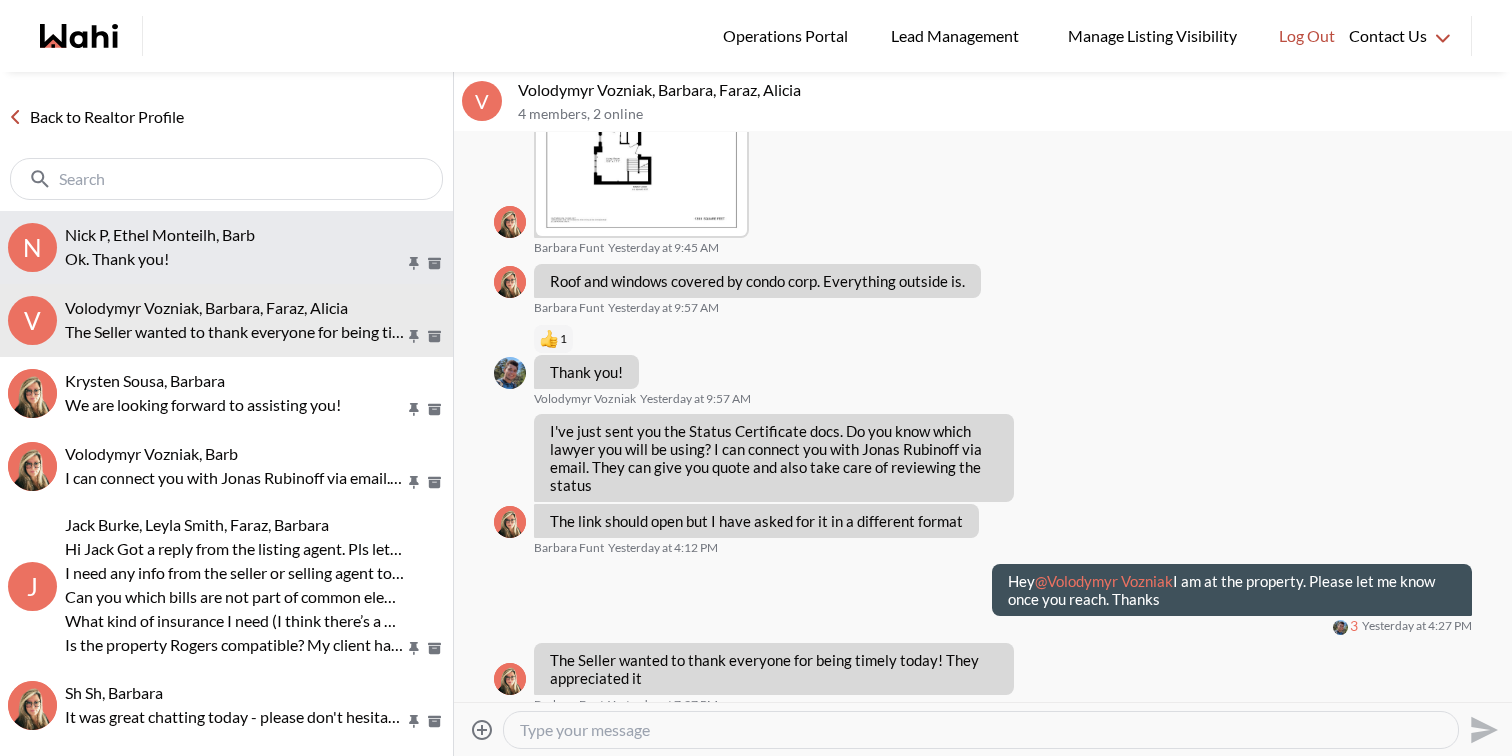click on "Ok. Thank you!" at bounding box center (235, 259) 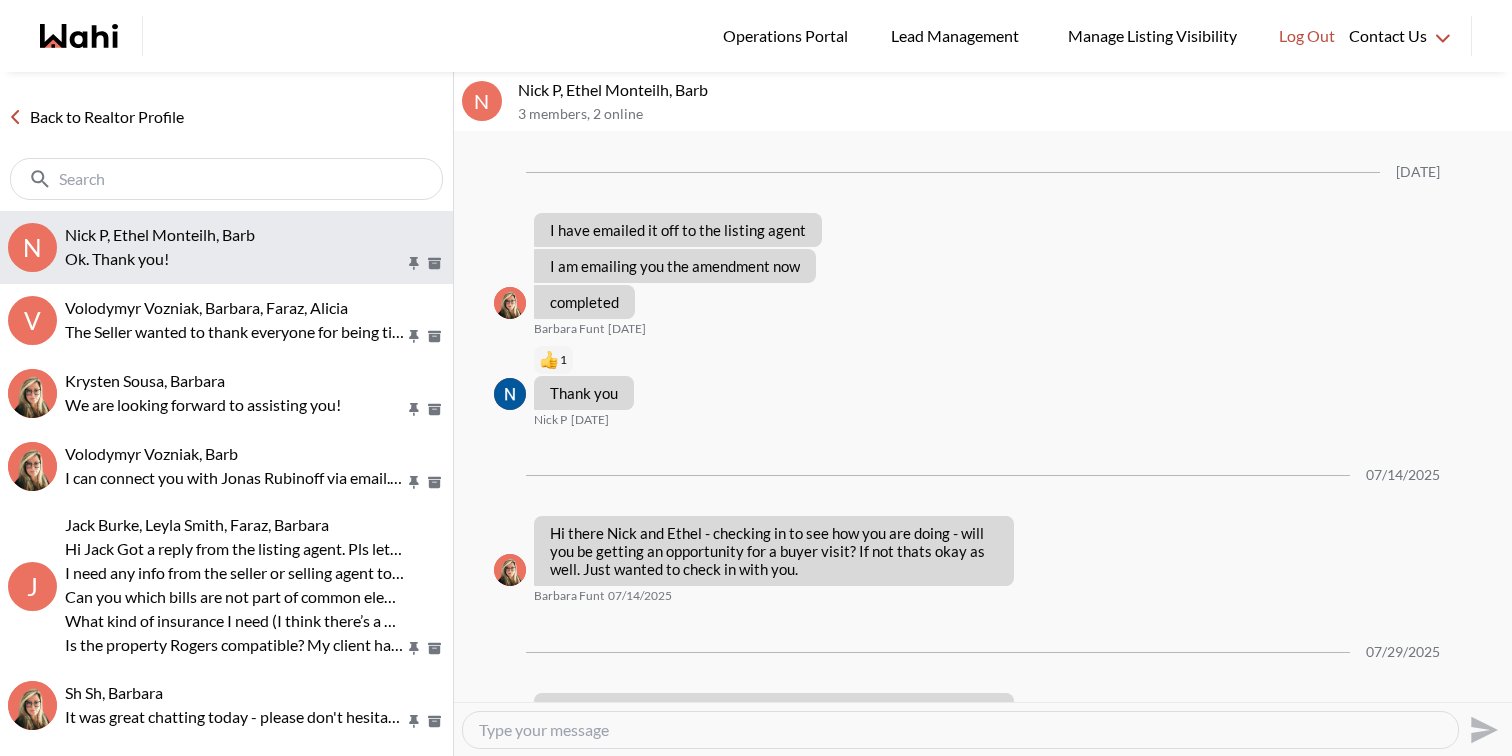 scroll, scrollTop: 1498, scrollLeft: 0, axis: vertical 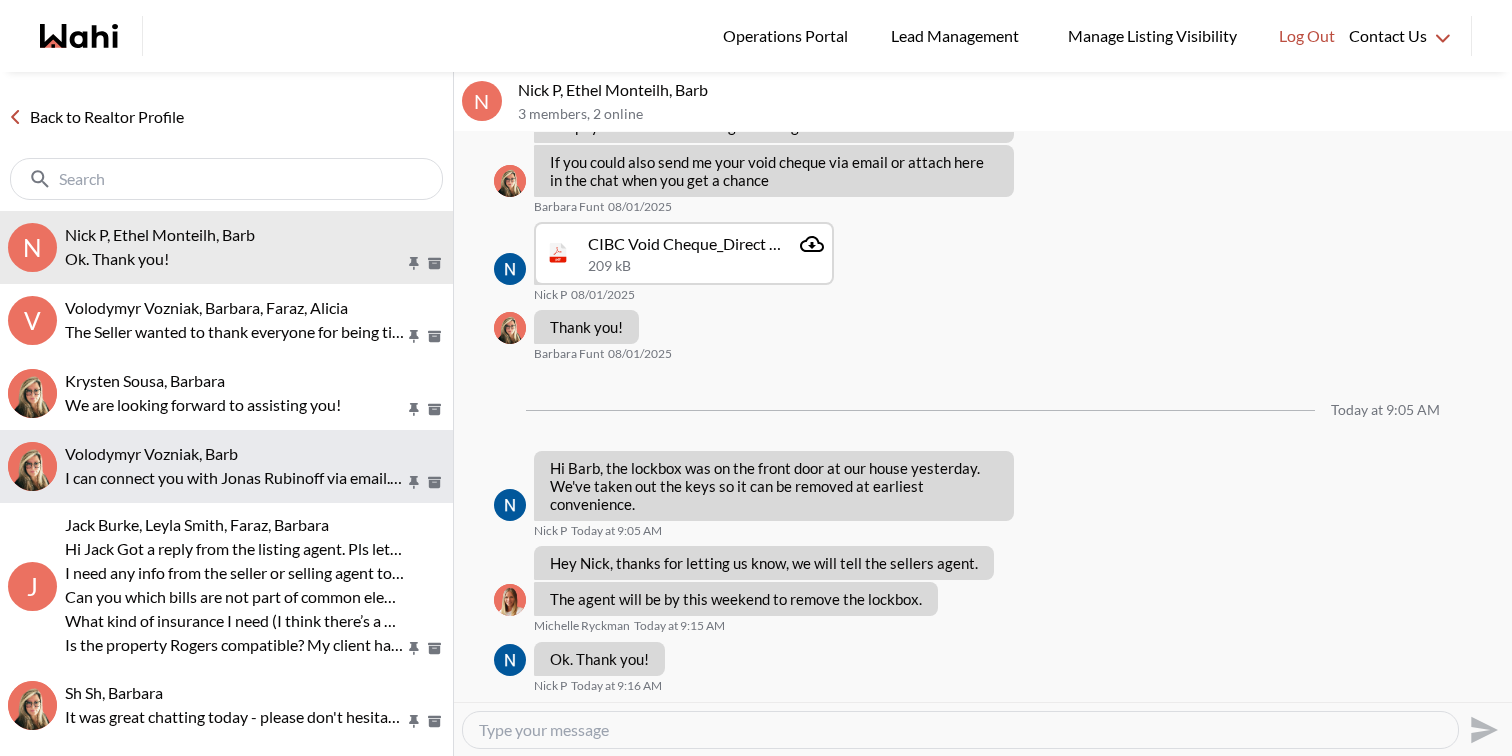 click on "I can connect you with Jonas Rubinoff via email. He is great and very reasonable." at bounding box center (235, 478) 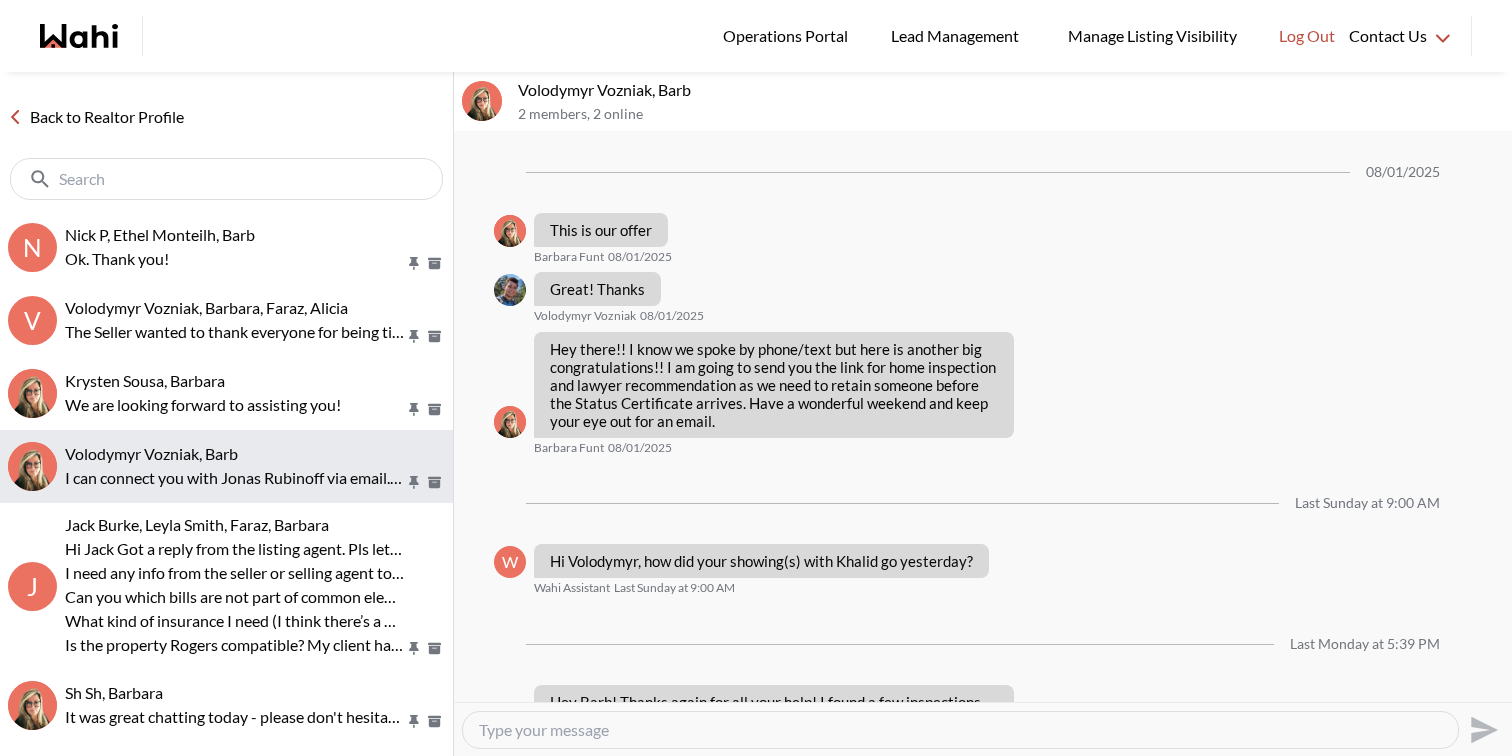 scroll, scrollTop: 2128, scrollLeft: 0, axis: vertical 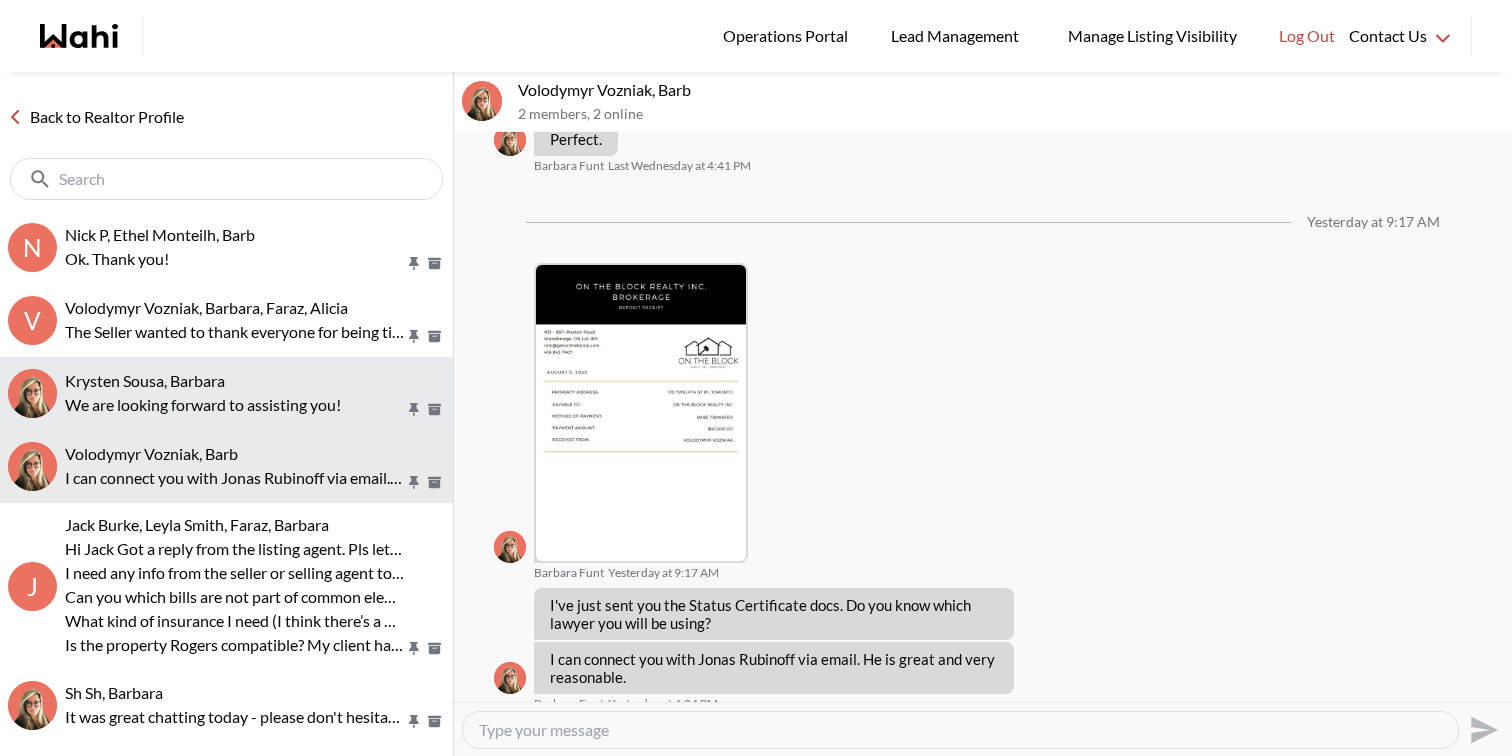 click on "Krysten Sousa, Barbara We are looking forward to assisting you!" at bounding box center (226, 393) 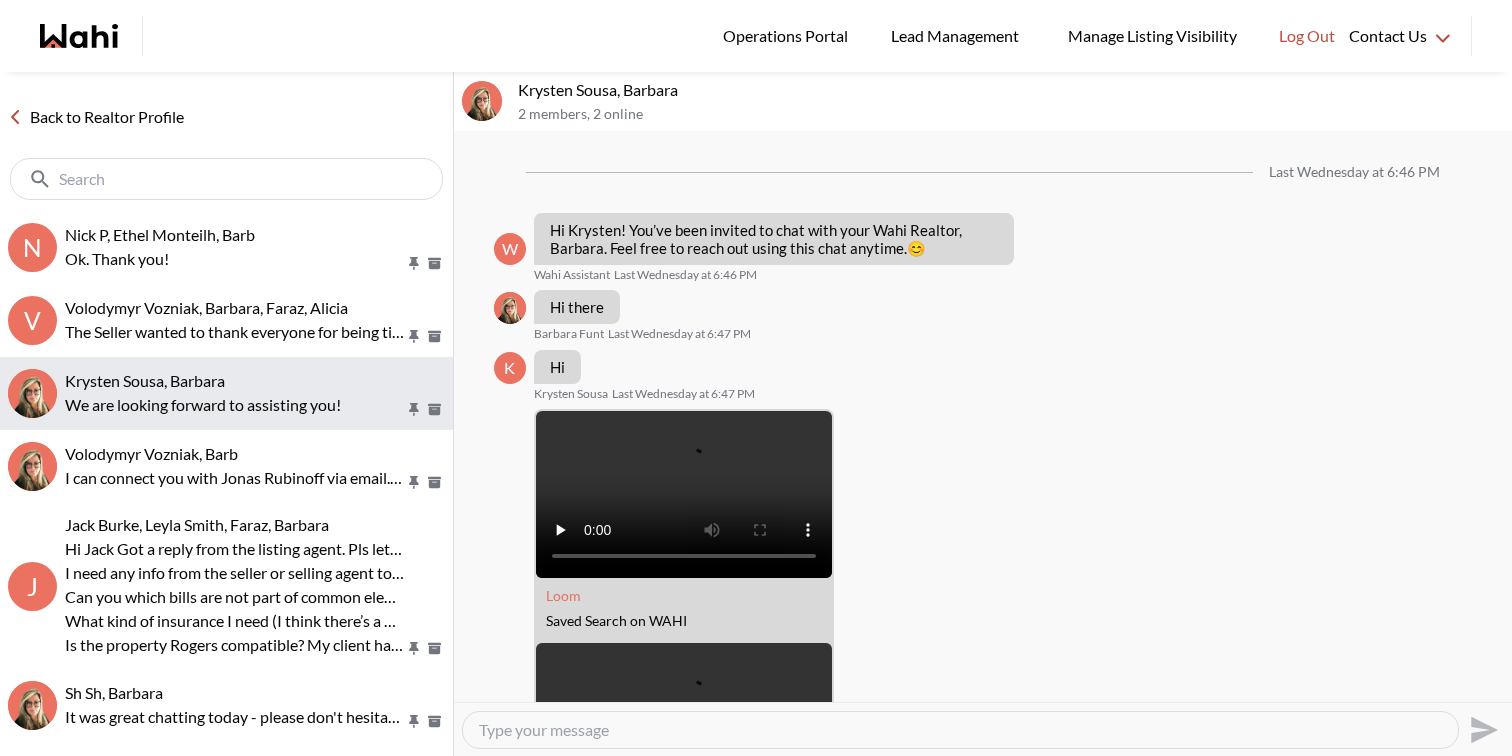 scroll, scrollTop: 2599, scrollLeft: 0, axis: vertical 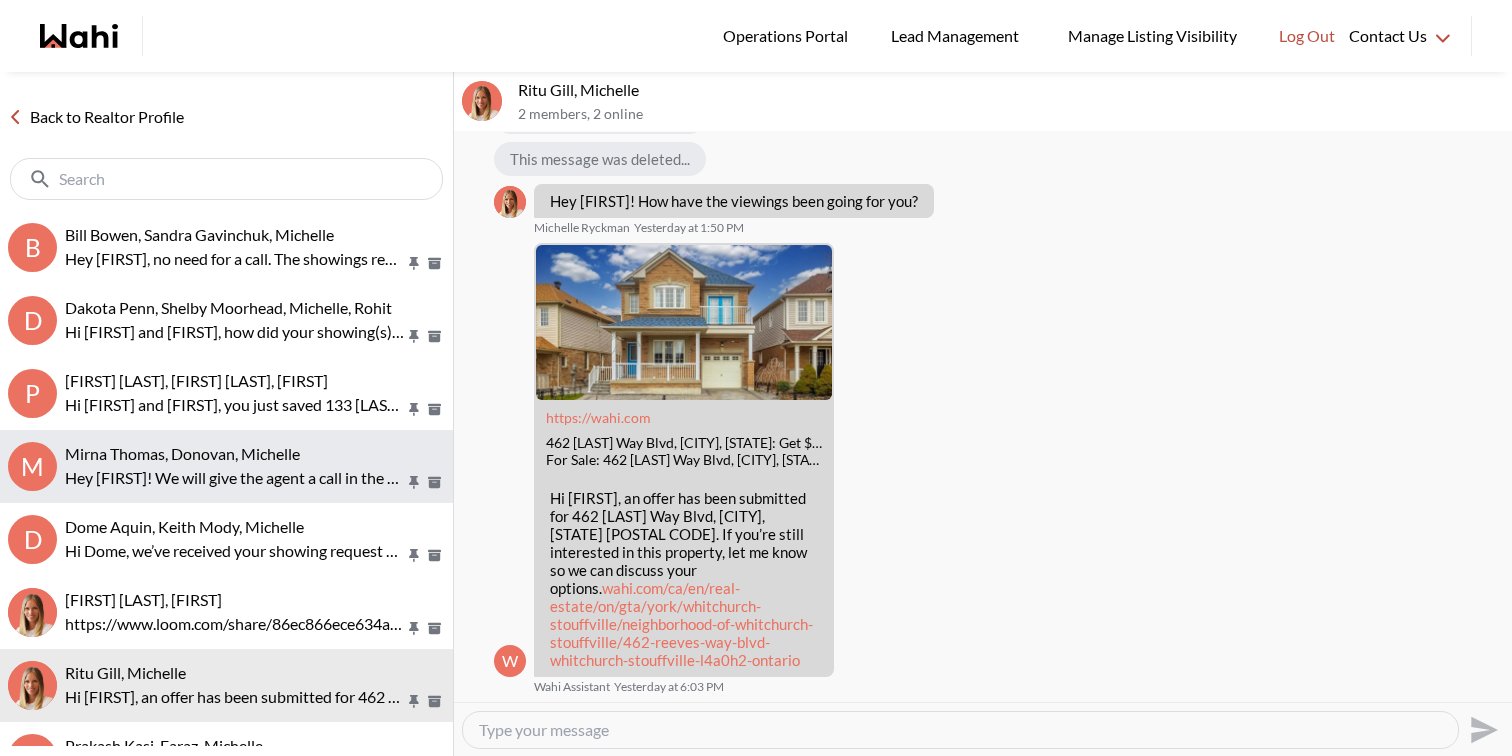 click on "M Mirna Thomas, Donovan, Michelle Hey Mirna! We will give the agent a call in the morning and touch base with you :)" at bounding box center [226, 466] 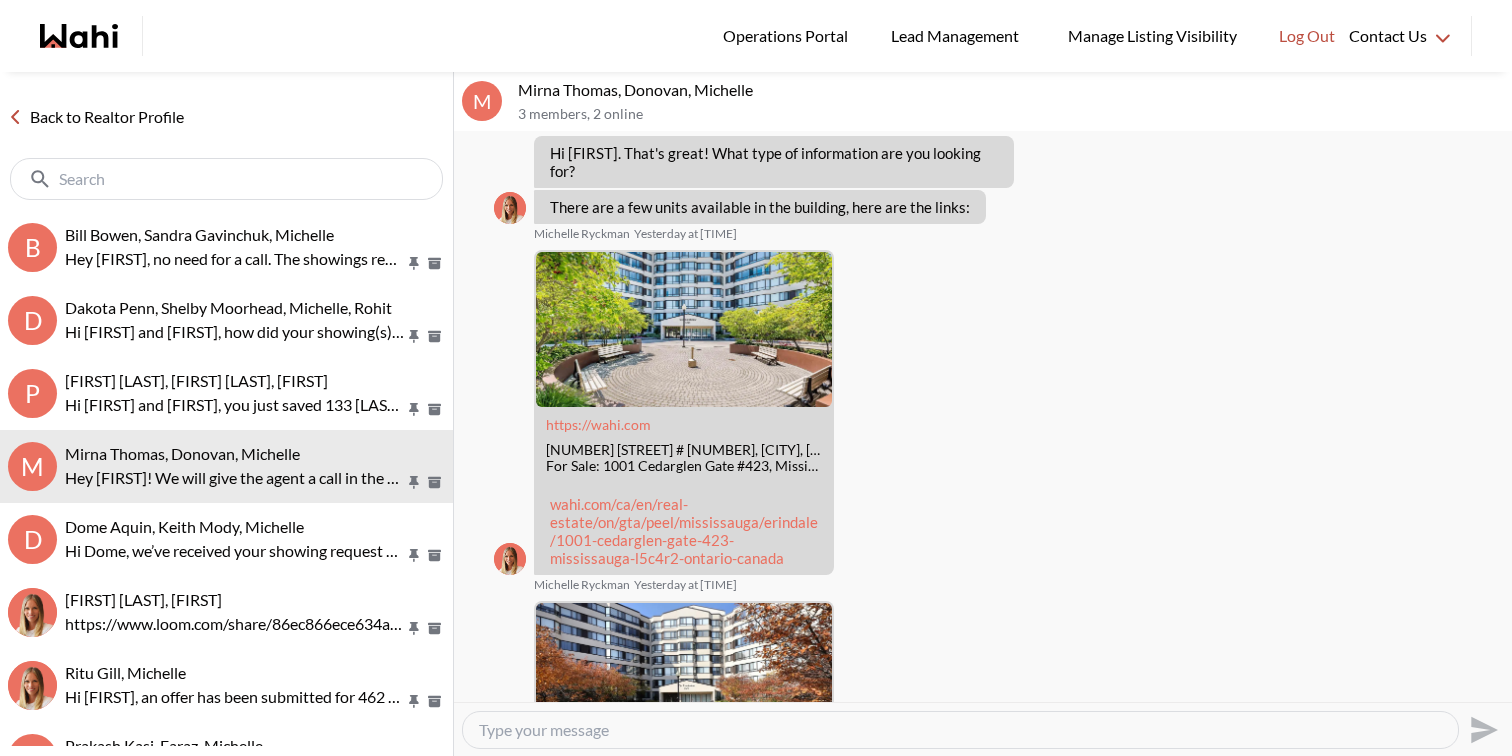 scroll, scrollTop: 1289, scrollLeft: 0, axis: vertical 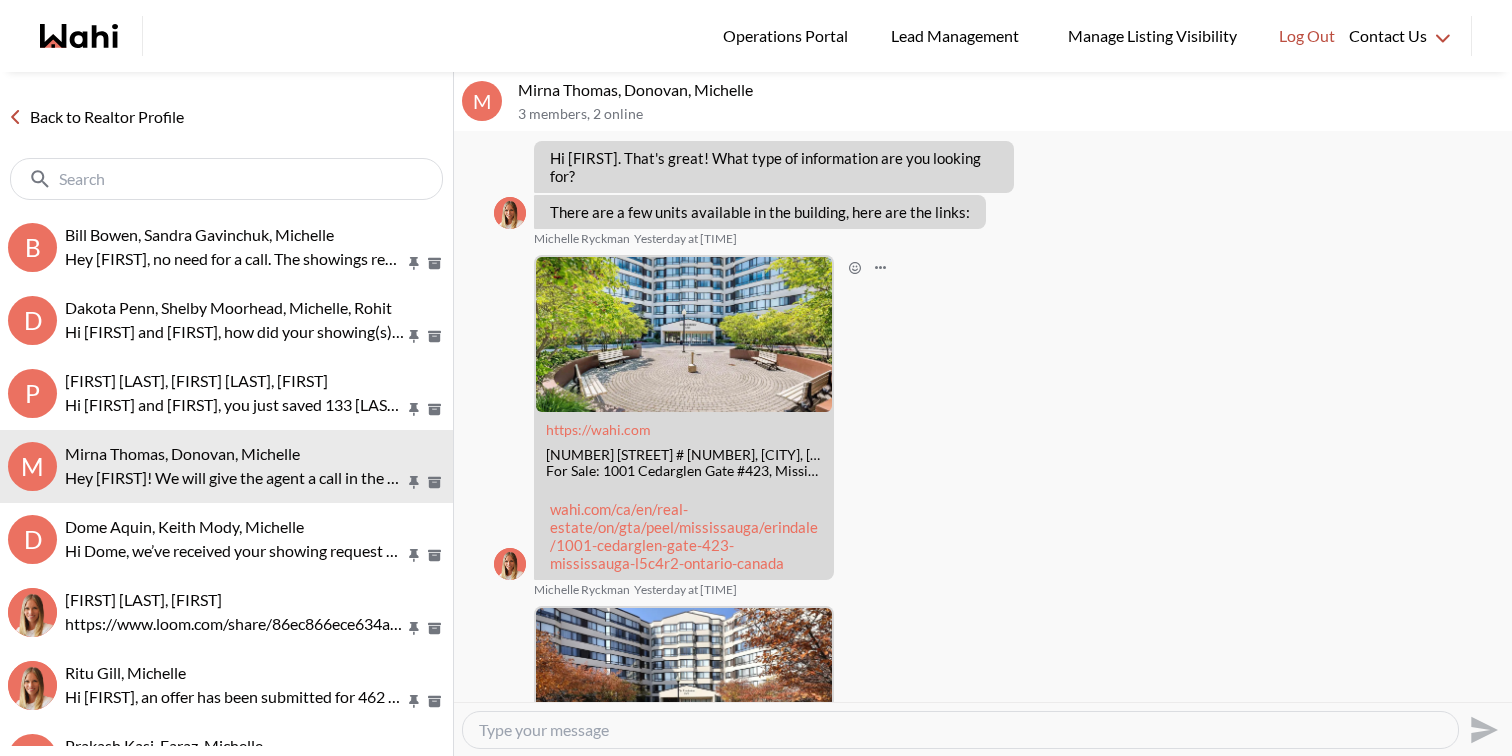 click on "wahi.com/ca/en/real-estate/on/gta/peel/mississauga/erindale/1001-cedarglen-gate-423-mississauga-l5c4r2-ontario-canada" at bounding box center (684, 536) 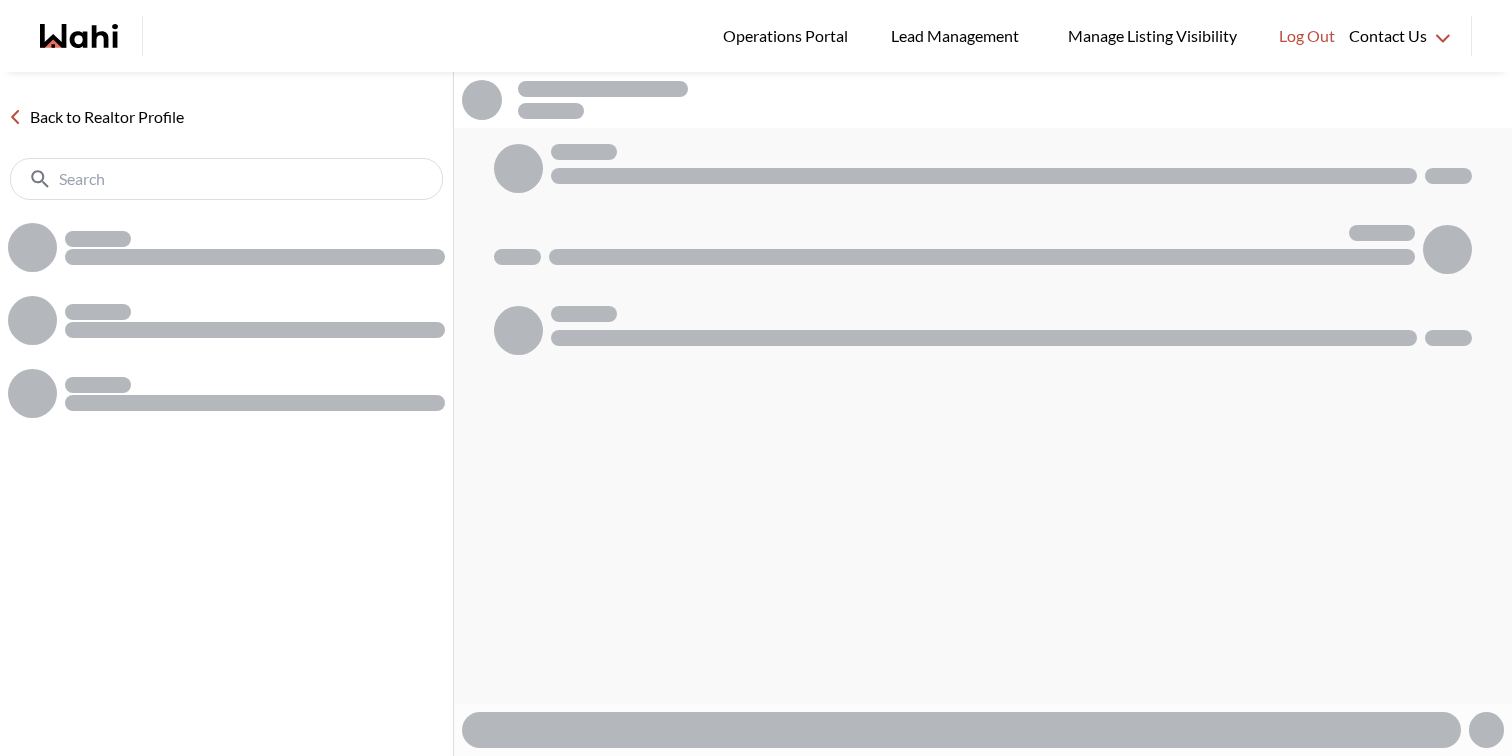 scroll, scrollTop: 0, scrollLeft: 0, axis: both 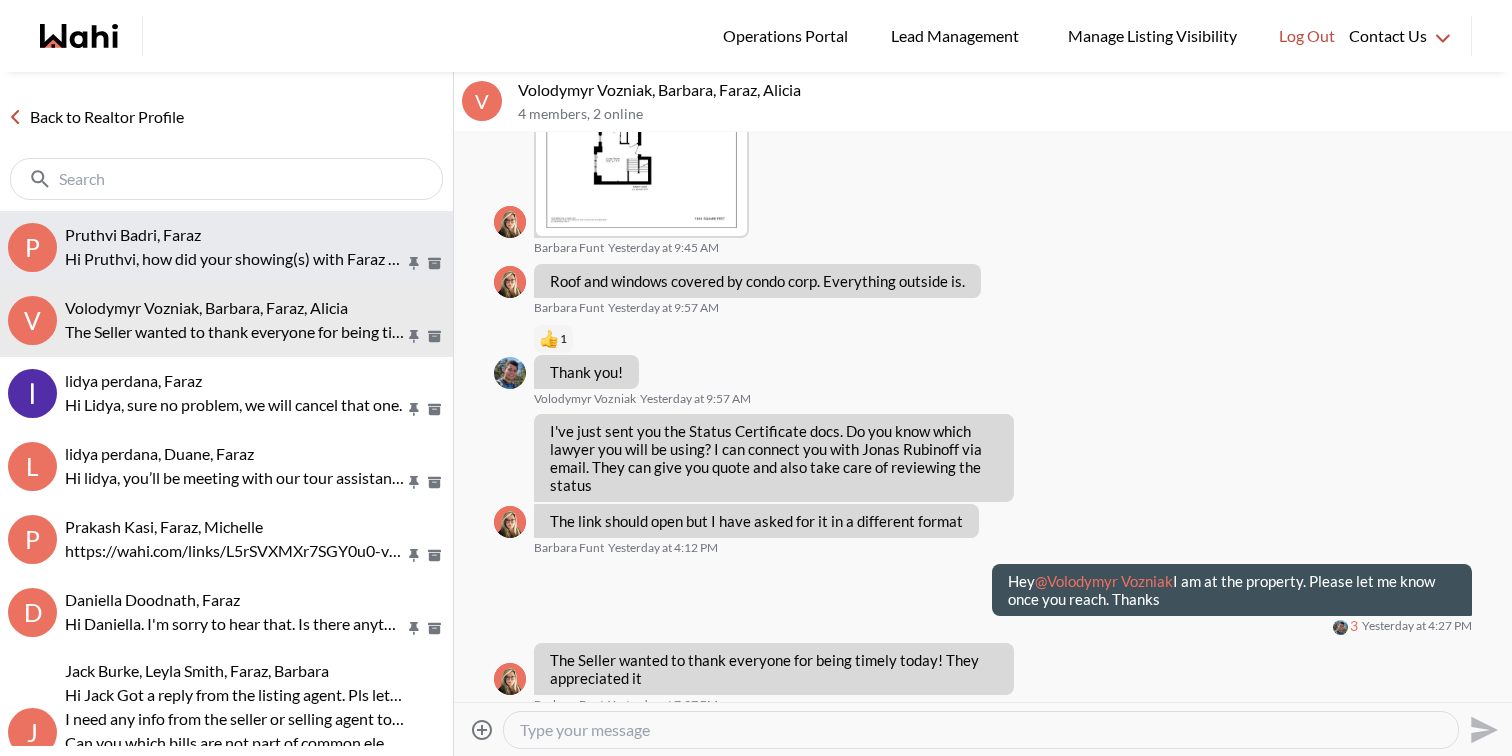 click on "Pruthvi Badri, Faraz" at bounding box center [133, 234] 